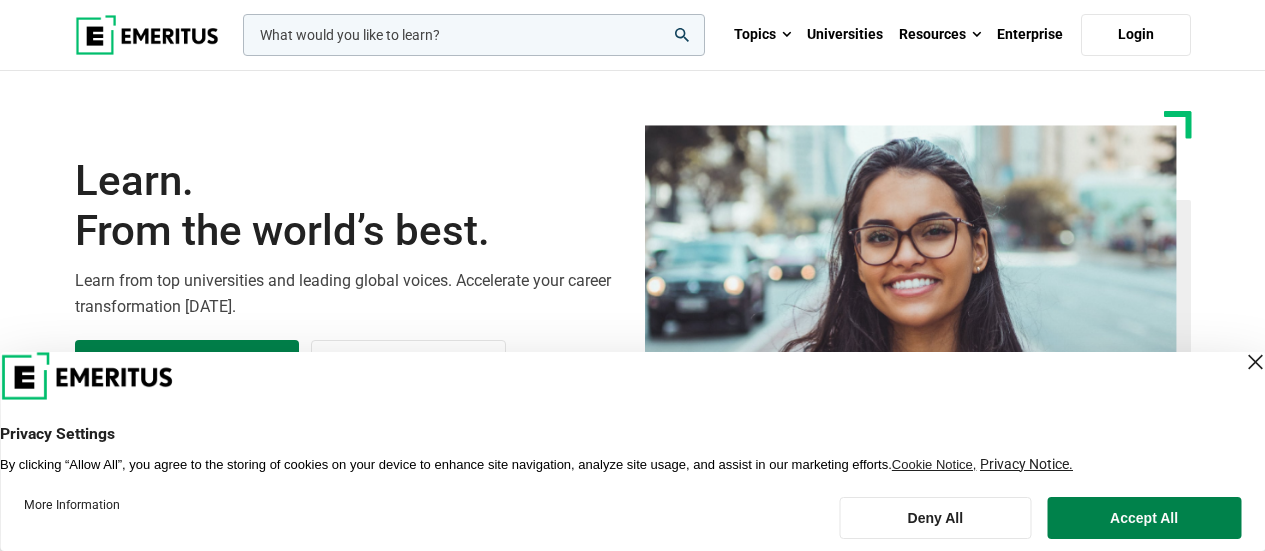 scroll, scrollTop: 0, scrollLeft: 0, axis: both 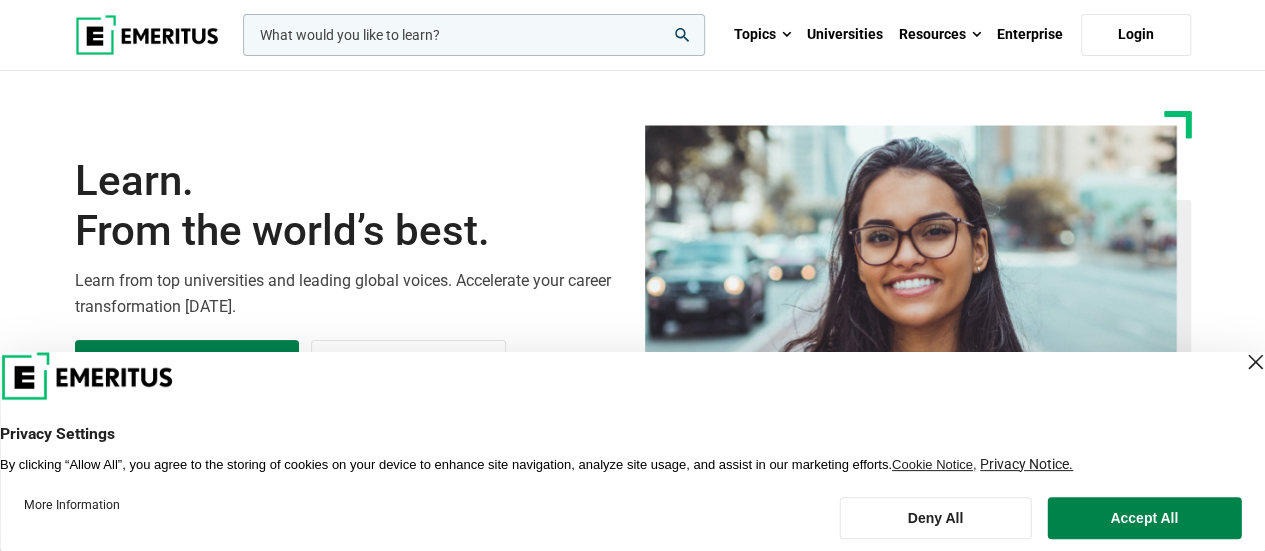click at bounding box center (474, 35) 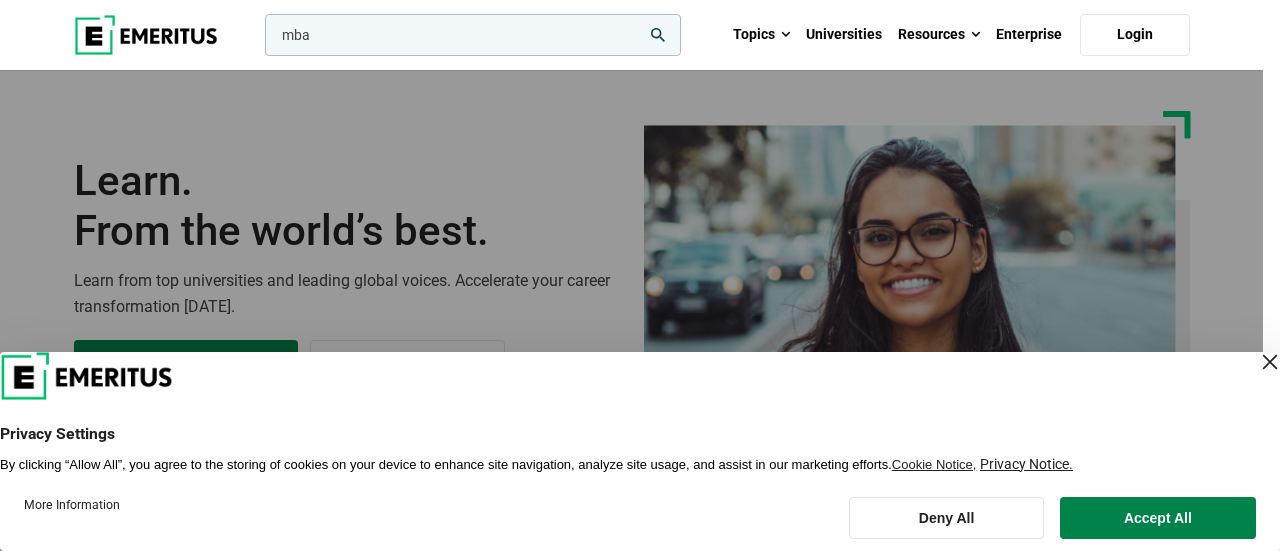 type on "mba" 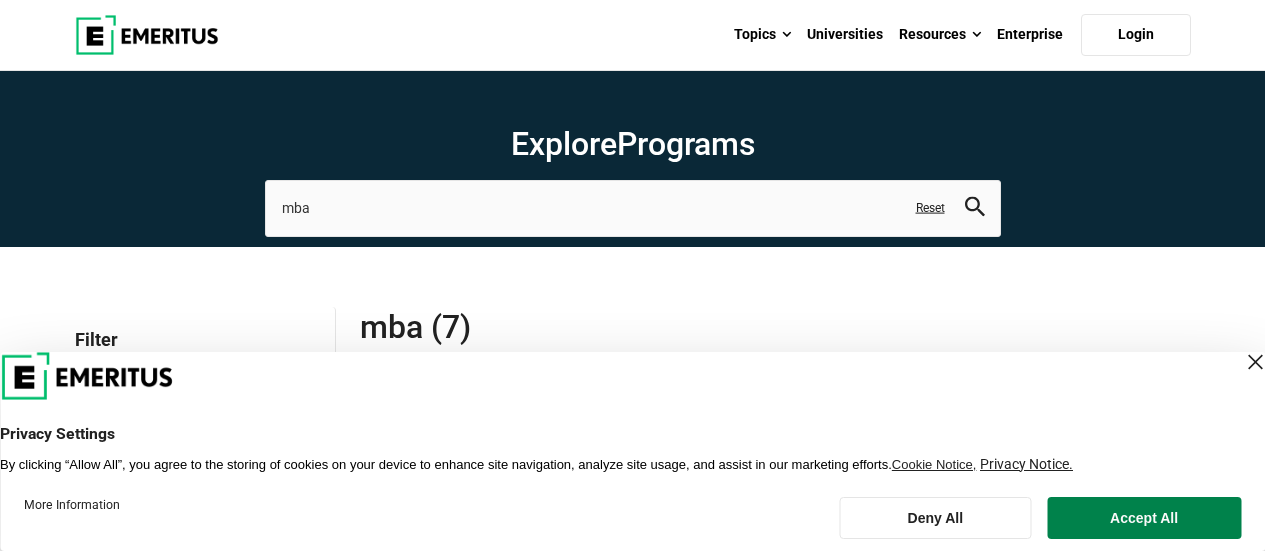 scroll, scrollTop: 0, scrollLeft: 0, axis: both 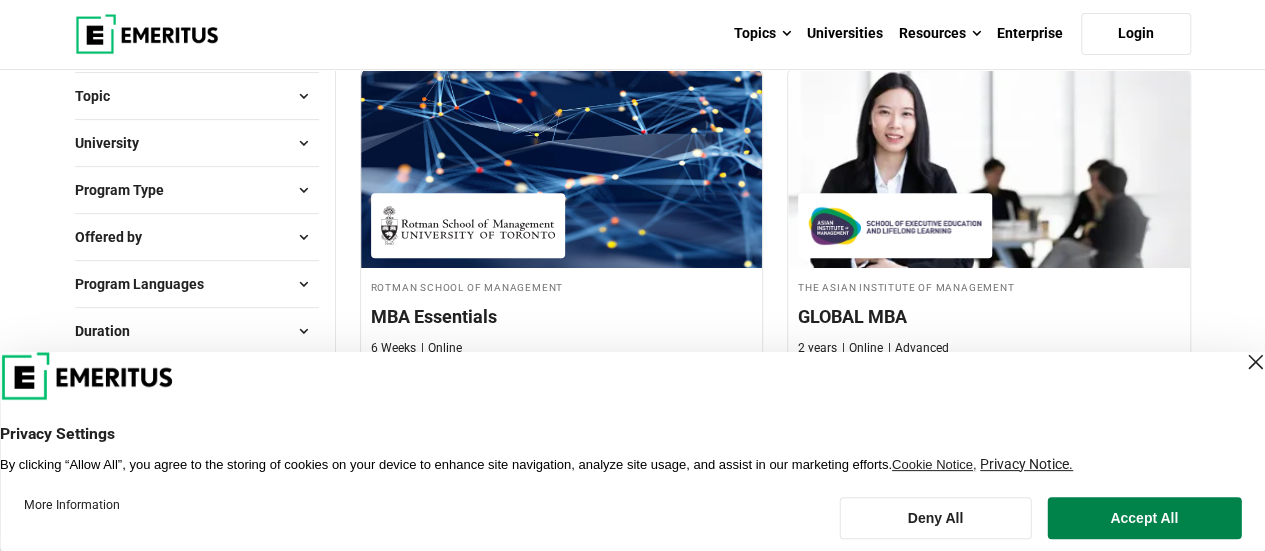 click at bounding box center [1255, 362] 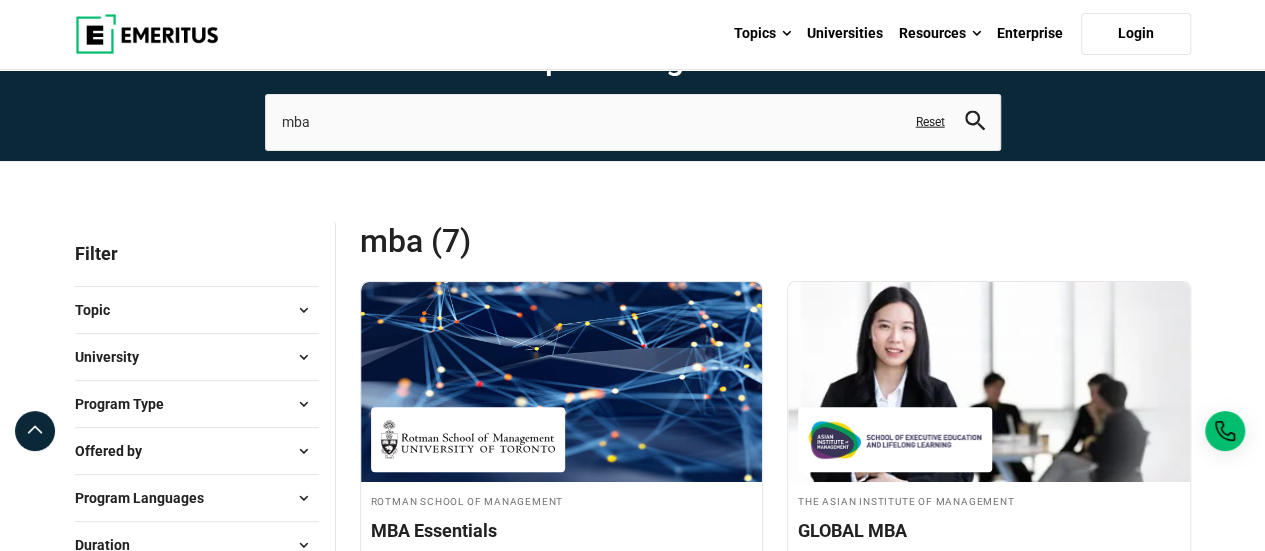 scroll, scrollTop: 0, scrollLeft: 0, axis: both 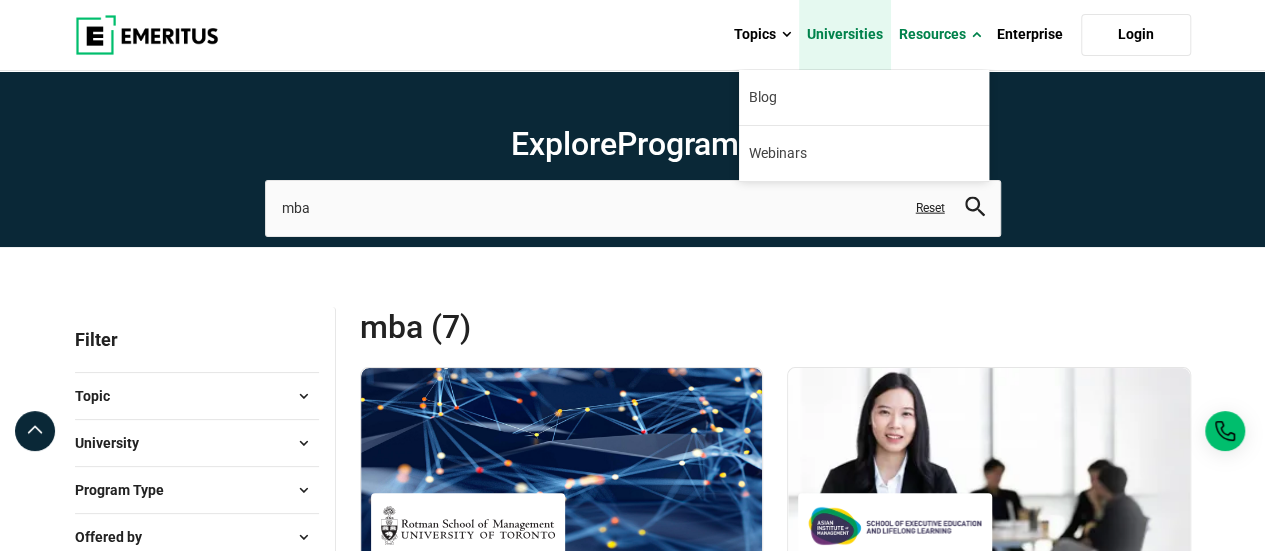 click on "Universities" at bounding box center [845, 35] 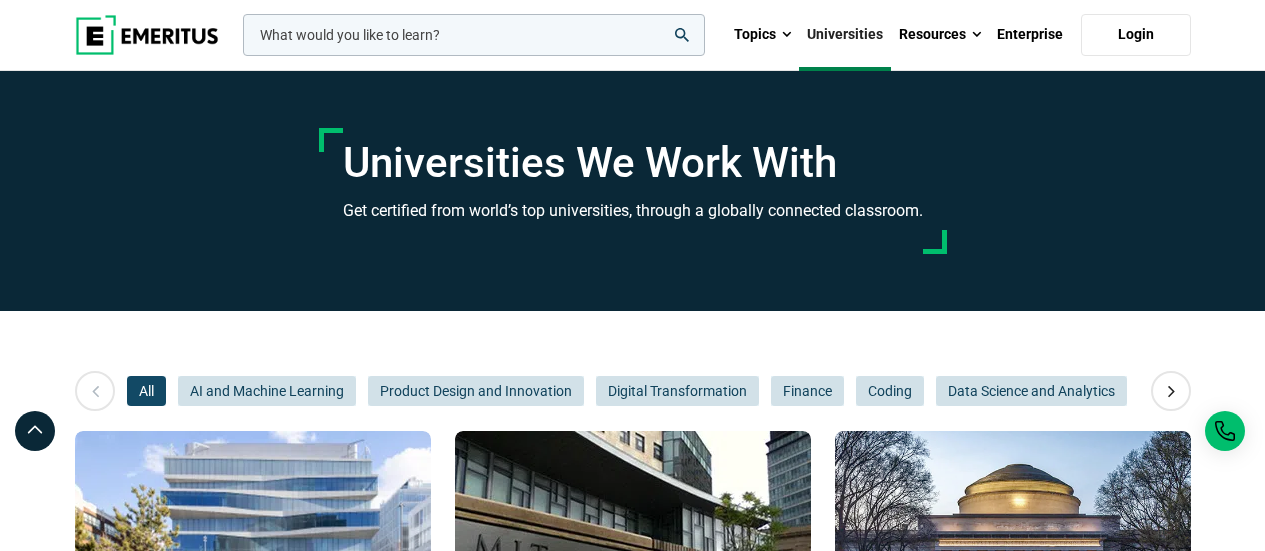 scroll, scrollTop: 0, scrollLeft: 0, axis: both 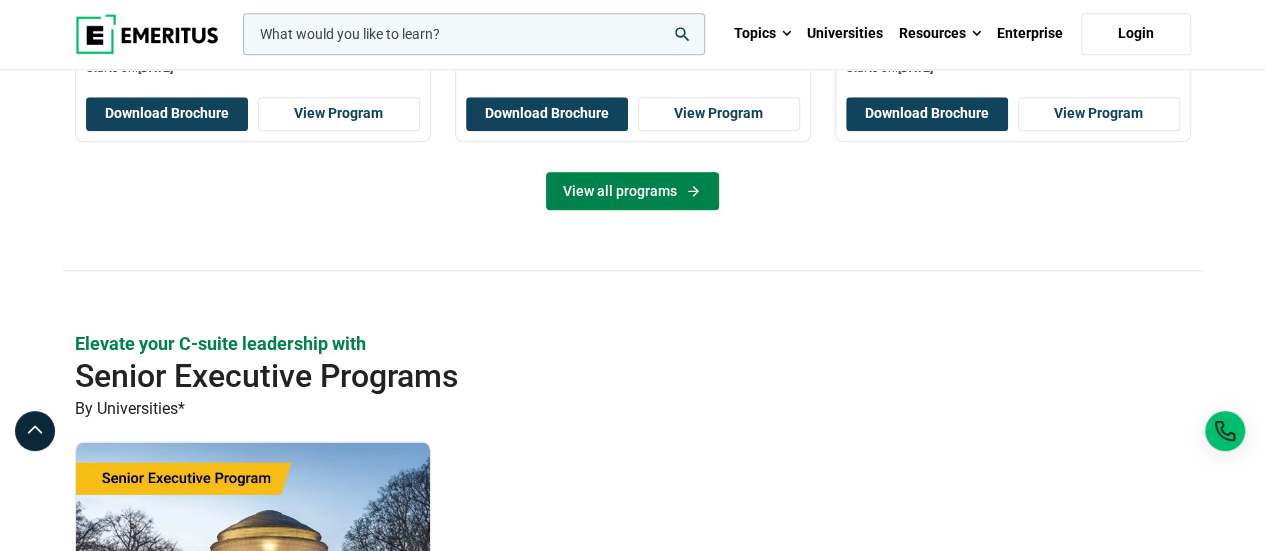click on "View all programs" at bounding box center [632, 191] 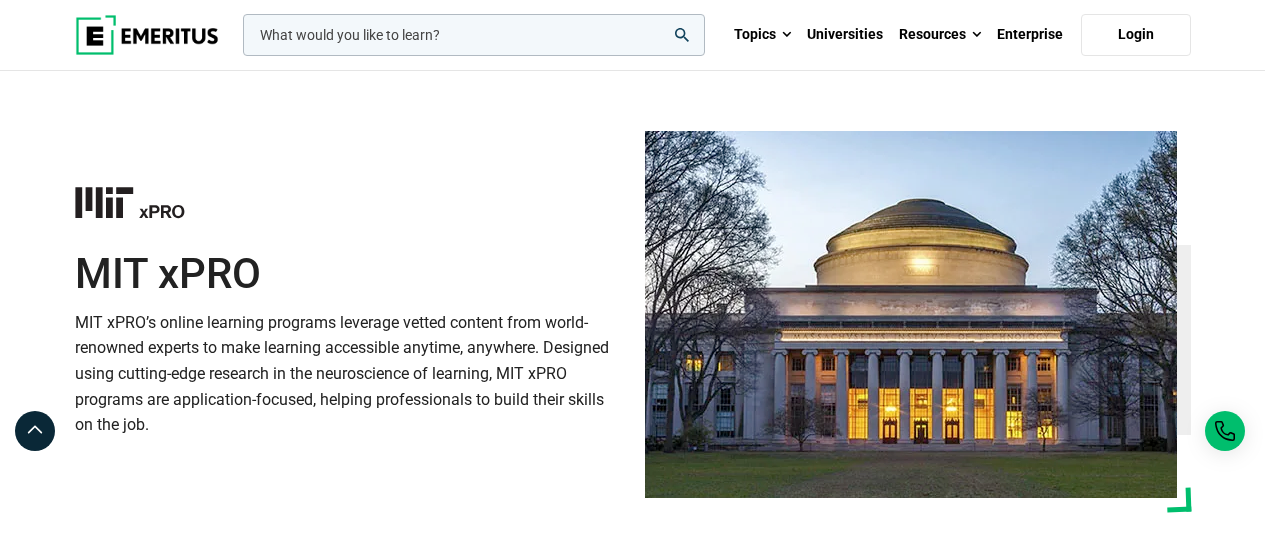 scroll, scrollTop: 0, scrollLeft: 0, axis: both 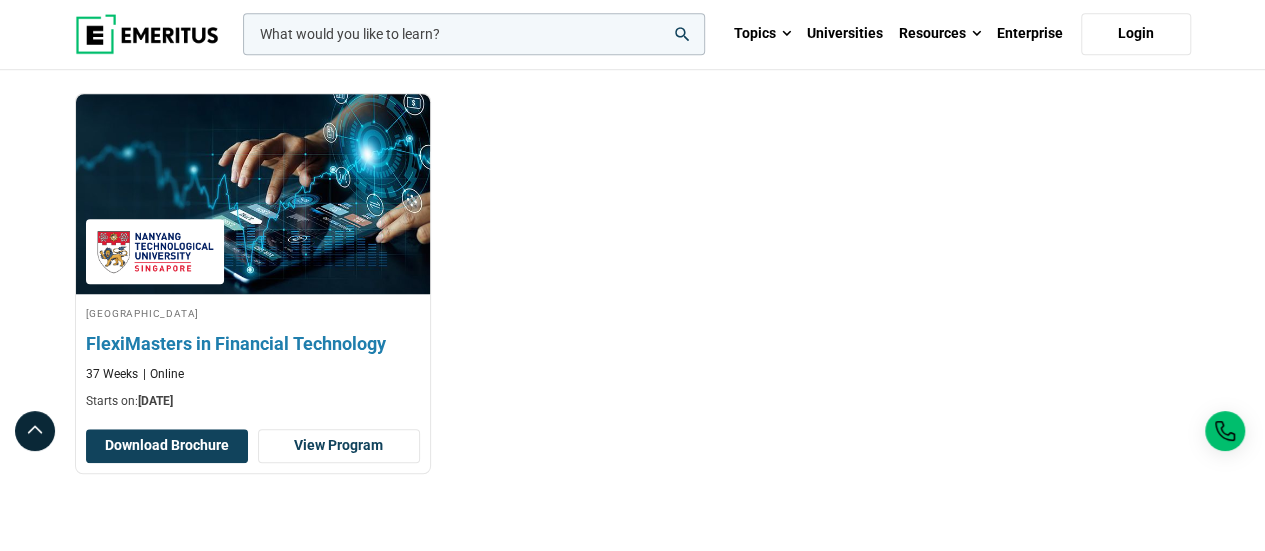 click on "FlexiMasters in Financial Technology" at bounding box center (253, 343) 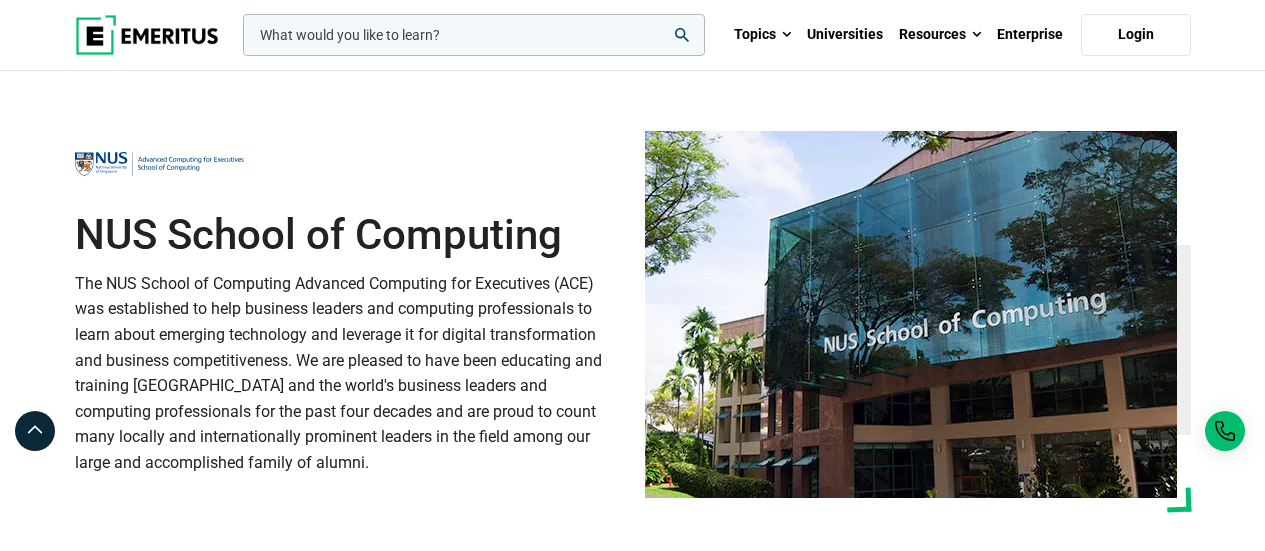 scroll, scrollTop: 0, scrollLeft: 0, axis: both 